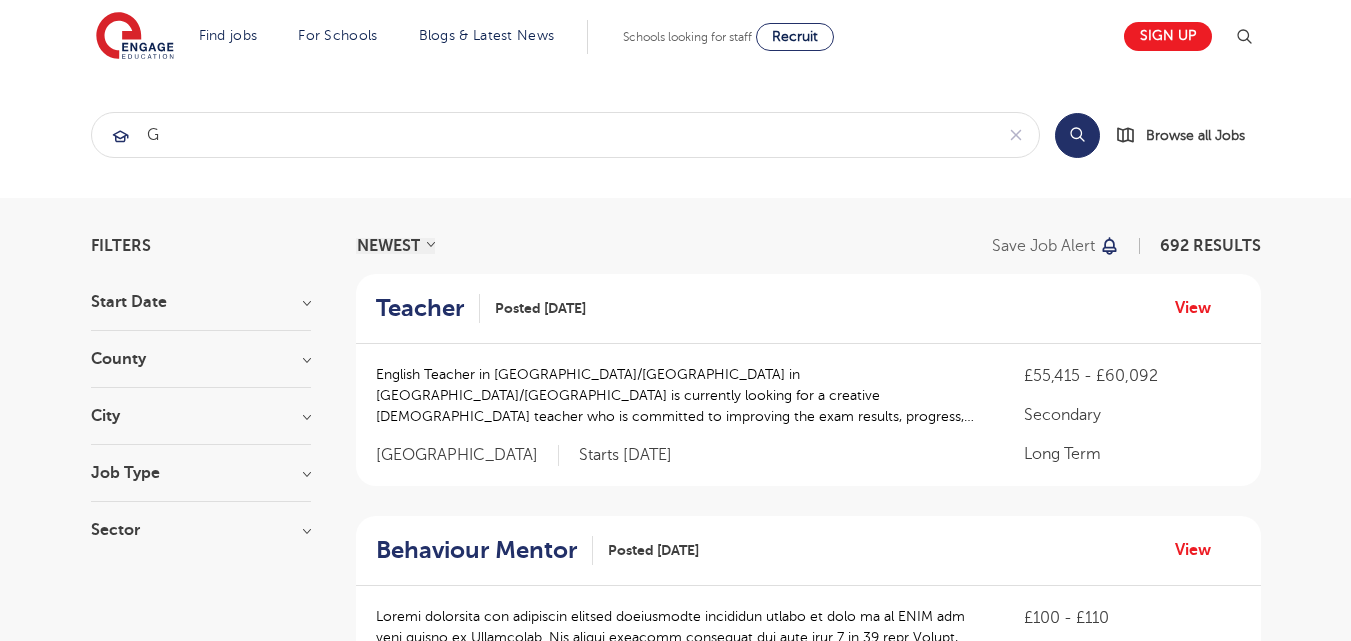 scroll, scrollTop: 0, scrollLeft: 0, axis: both 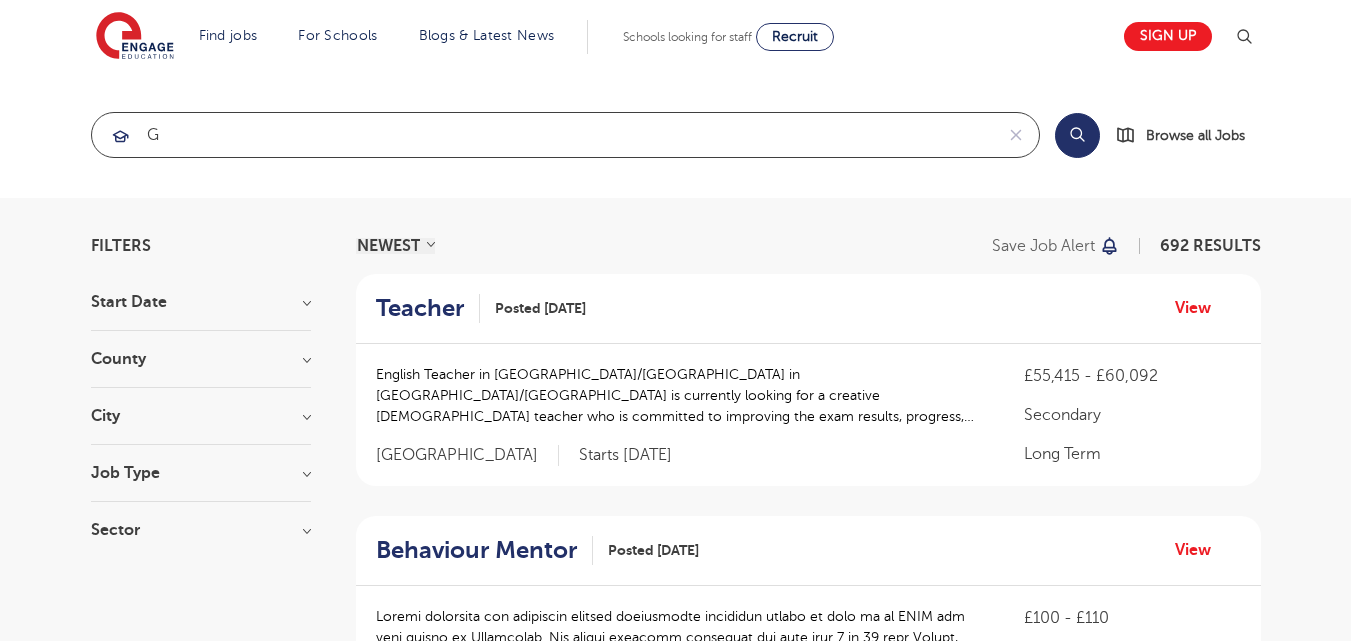 click on "g" at bounding box center [542, 135] 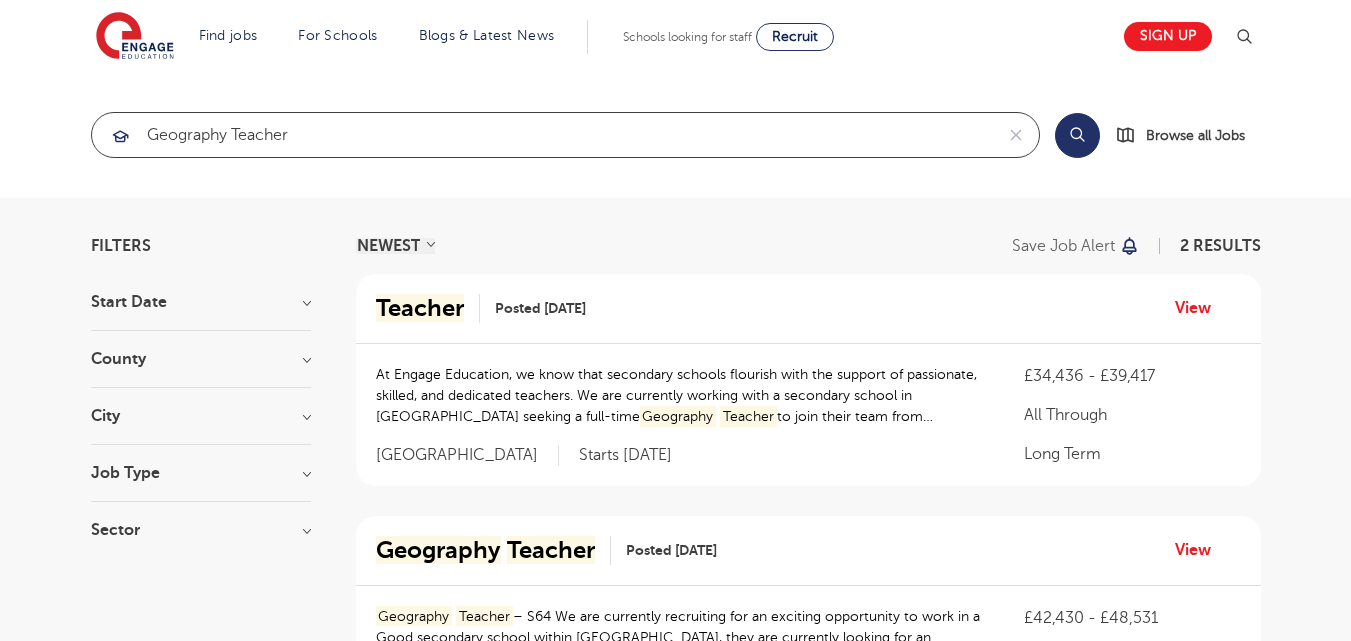 type on "geography teacher" 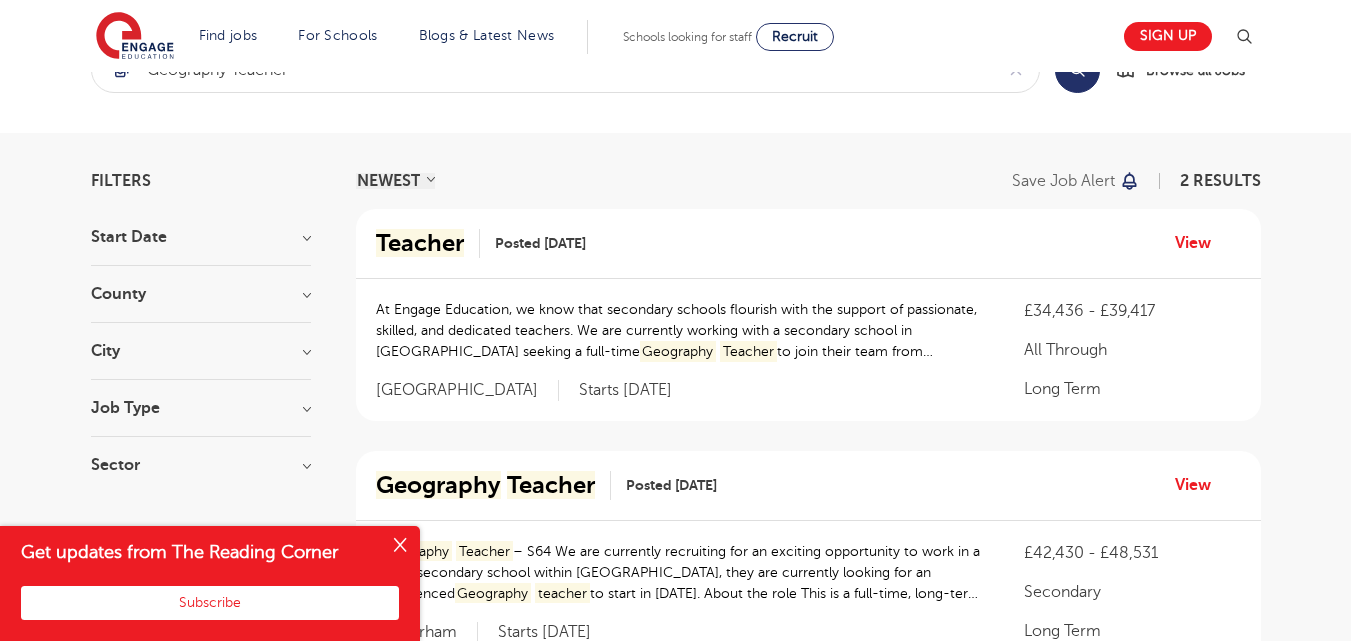 scroll, scrollTop: 100, scrollLeft: 0, axis: vertical 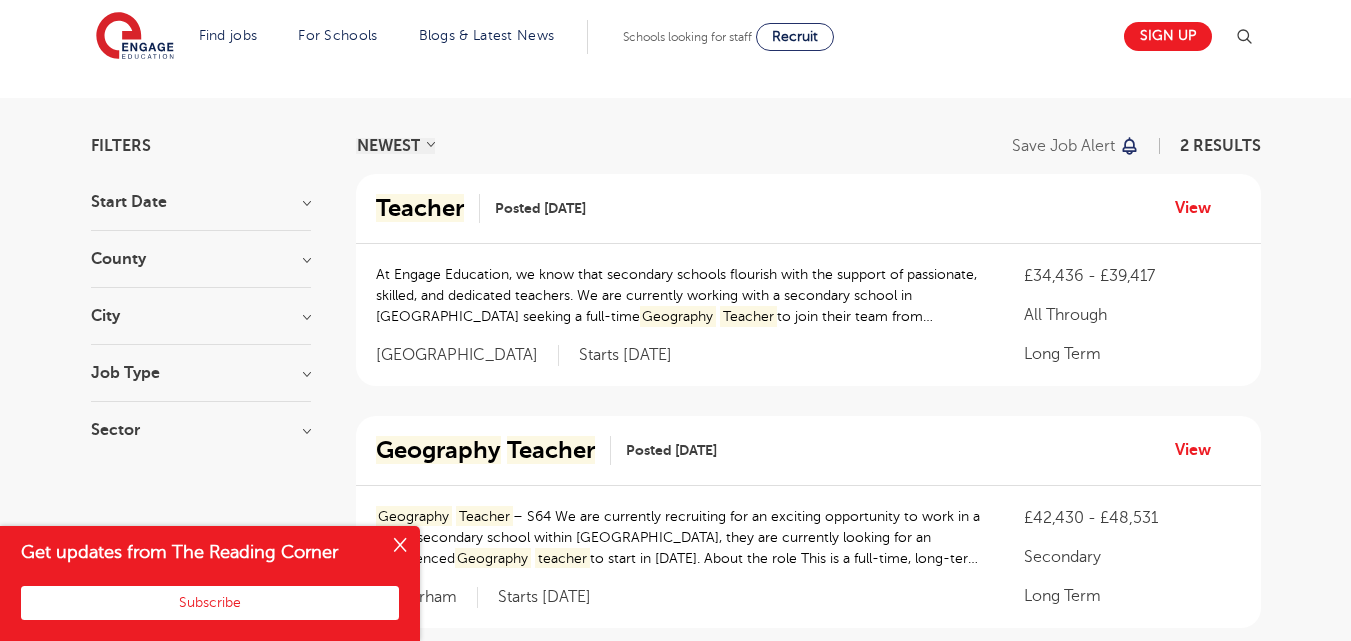 click at bounding box center [400, 546] 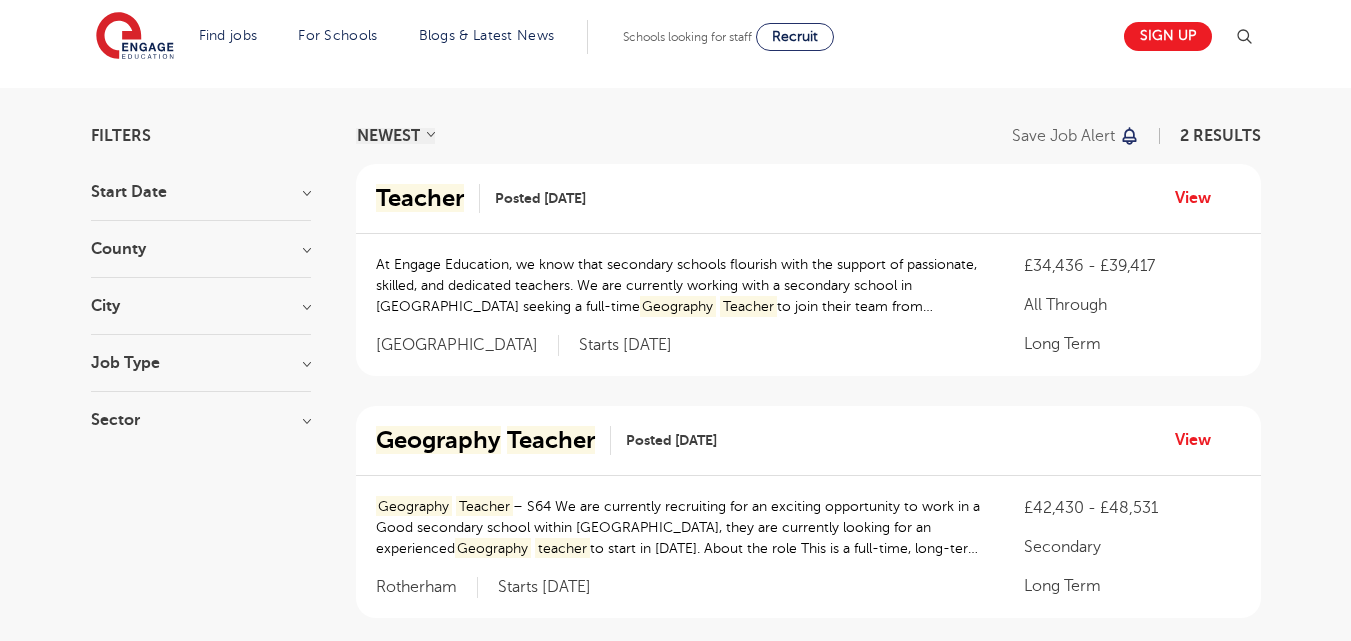 scroll, scrollTop: 0, scrollLeft: 0, axis: both 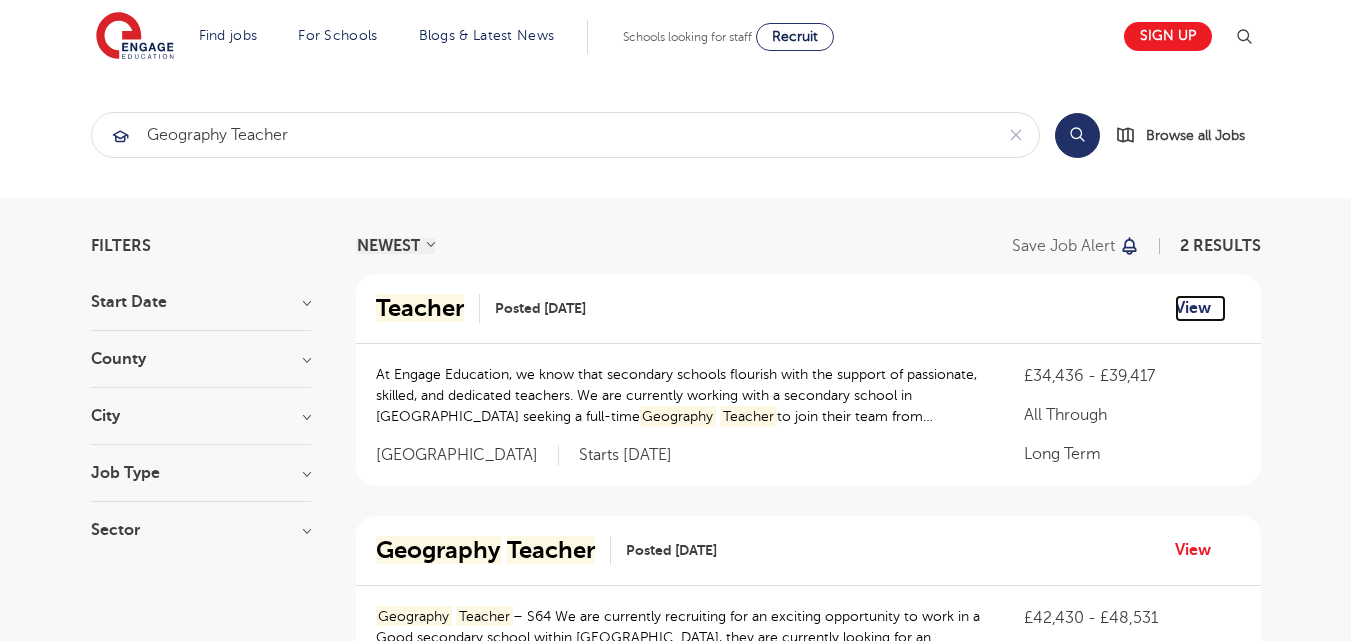 click on "View" at bounding box center [1200, 308] 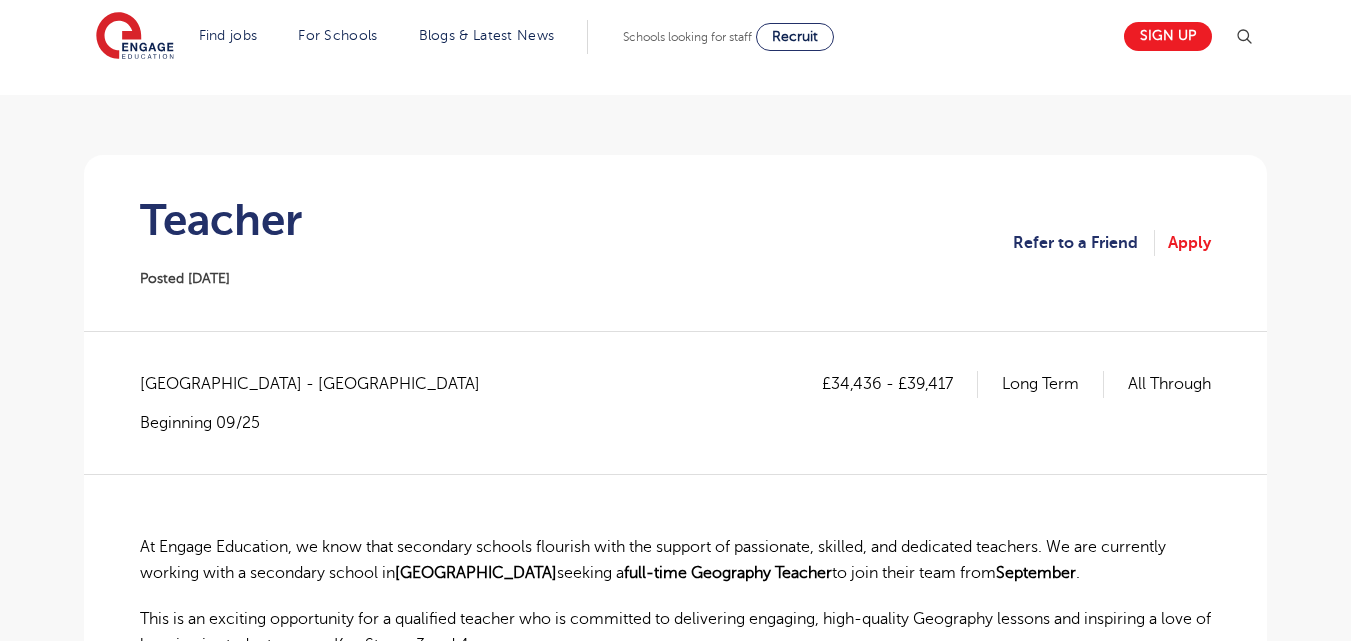 scroll, scrollTop: 101, scrollLeft: 0, axis: vertical 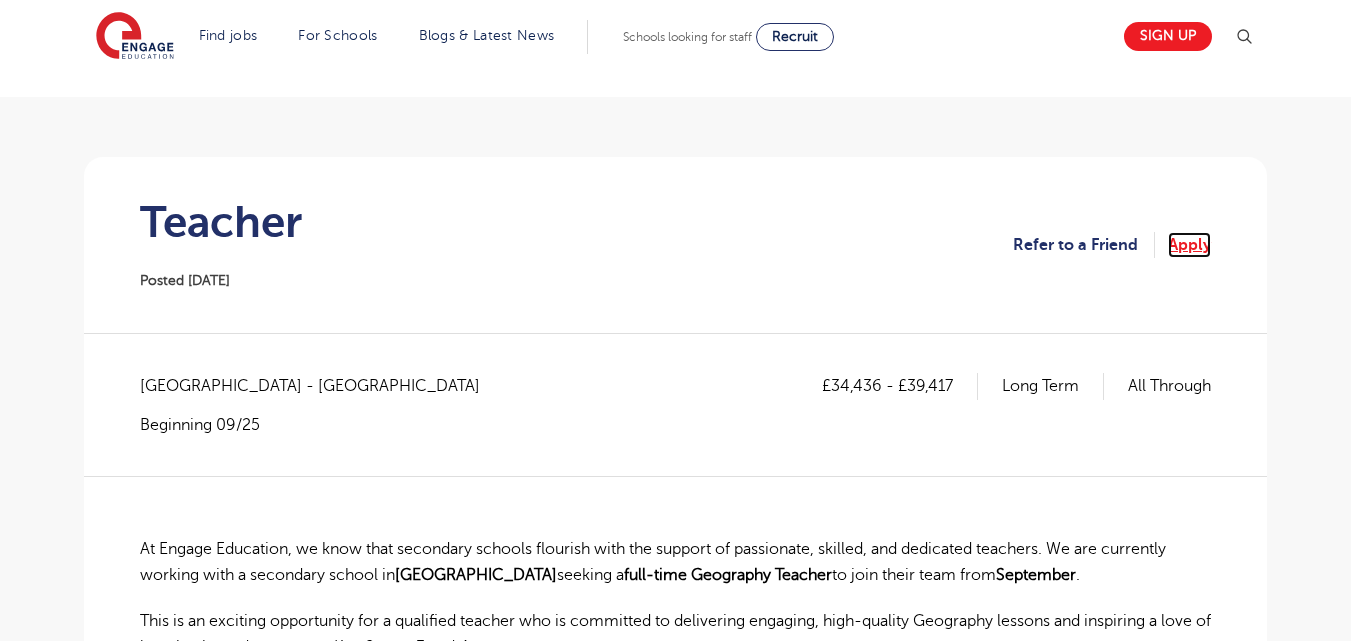 click on "Apply" at bounding box center [1189, 245] 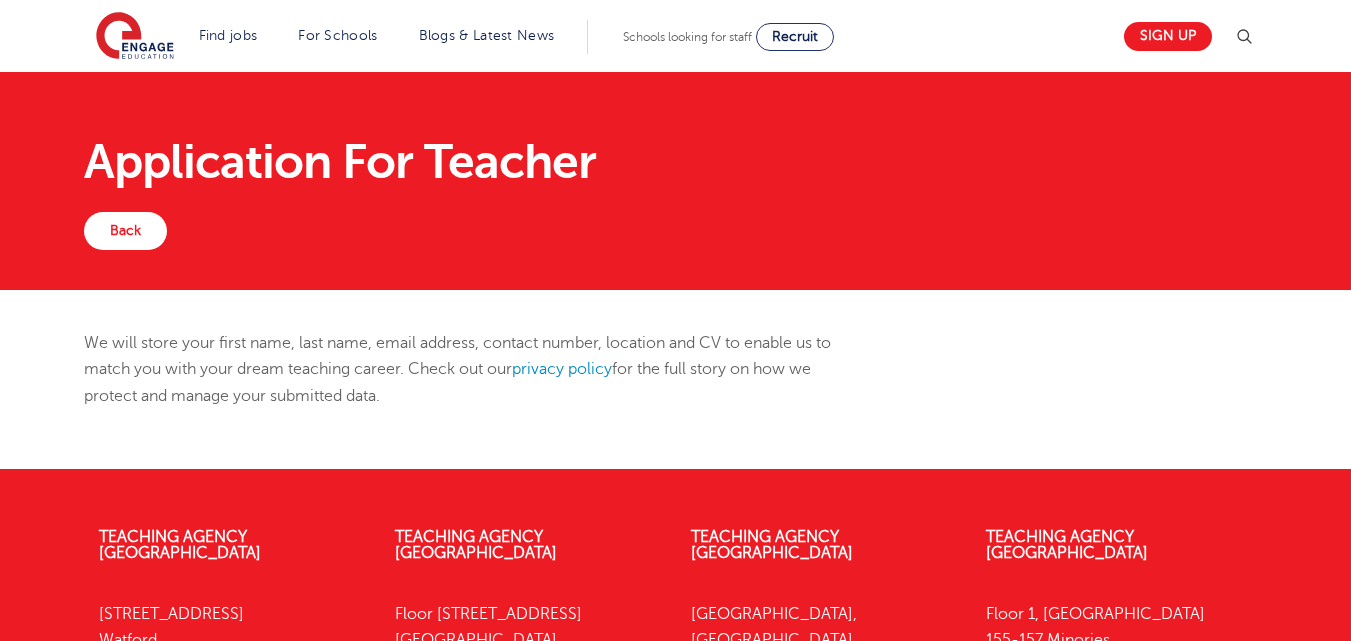 scroll, scrollTop: 0, scrollLeft: 0, axis: both 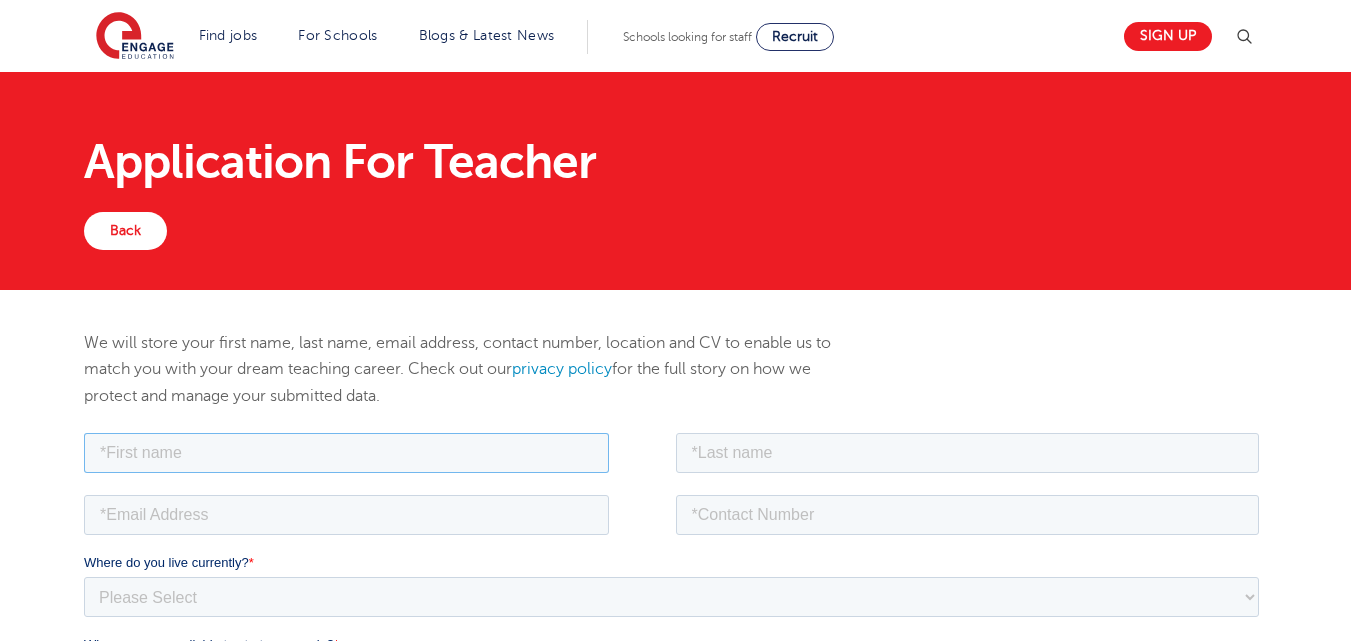 click at bounding box center (346, 452) 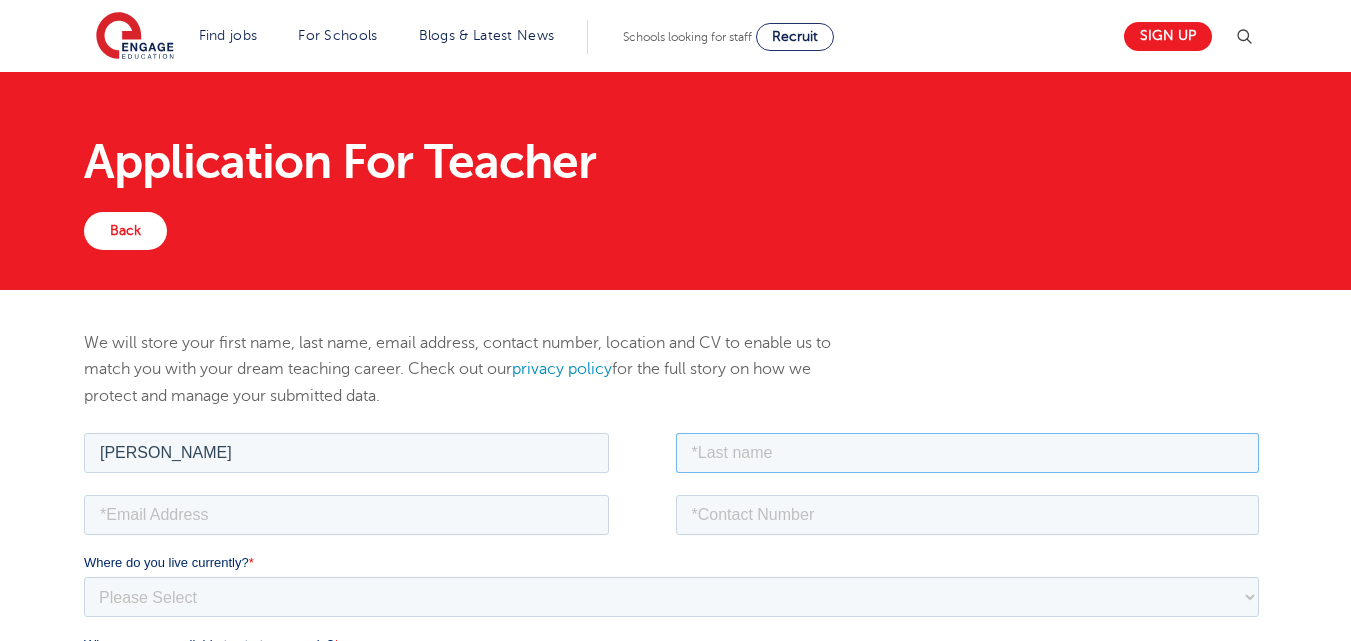 click at bounding box center (968, 452) 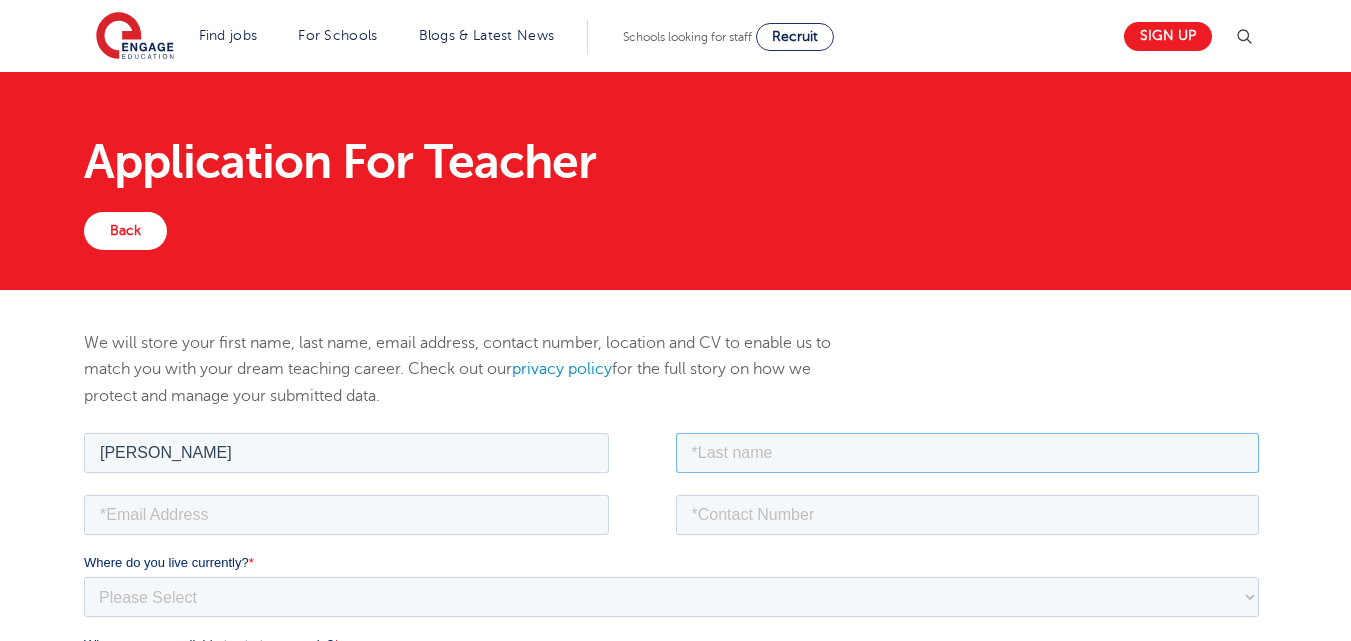 type on "Murenyi" 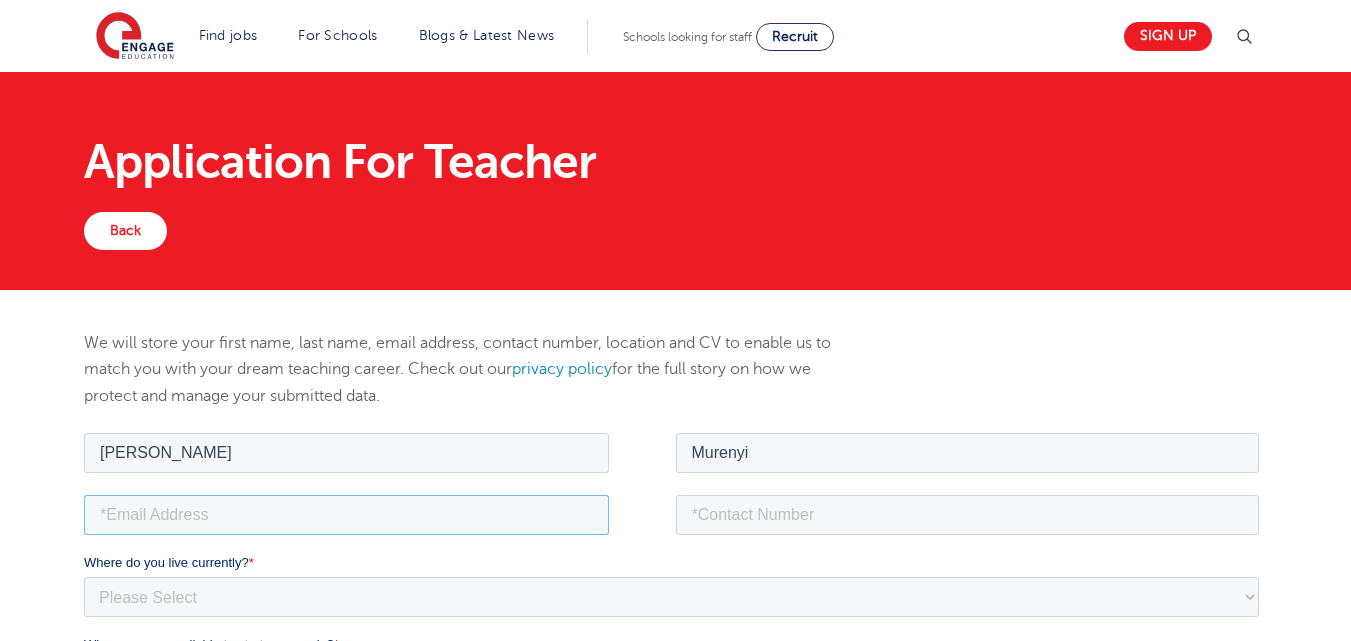 click at bounding box center (346, 514) 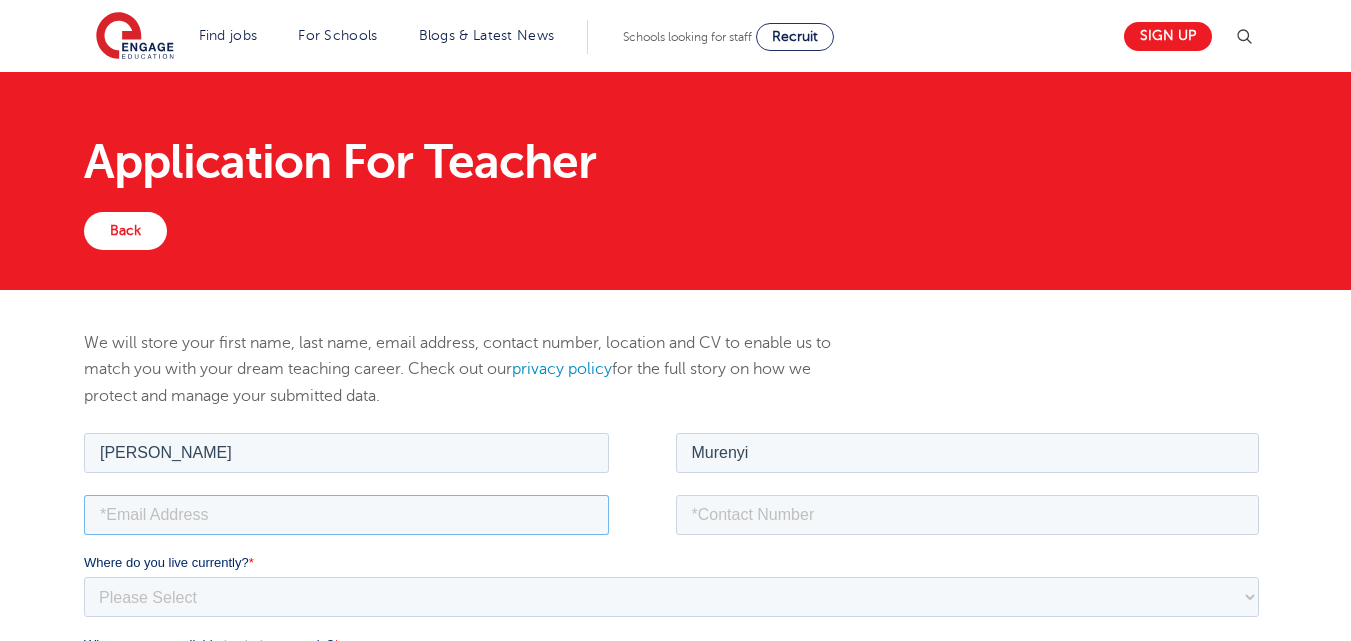type on "paulahskelly@gmail.com" 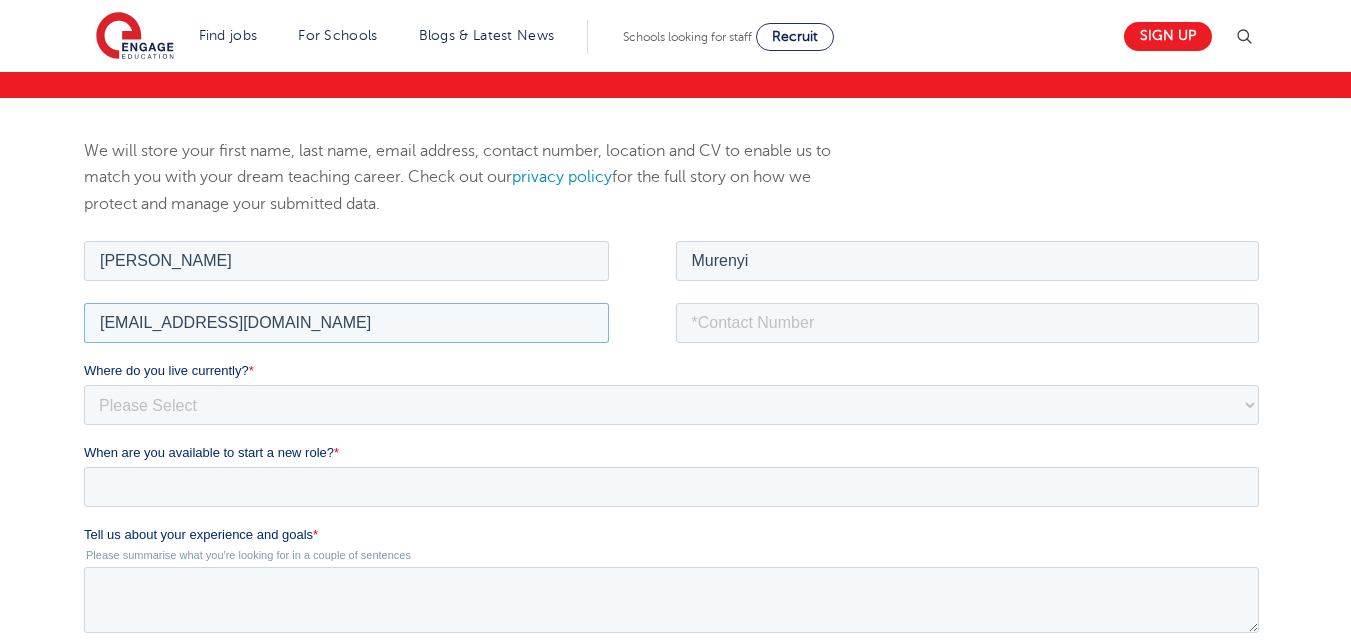 scroll, scrollTop: 200, scrollLeft: 0, axis: vertical 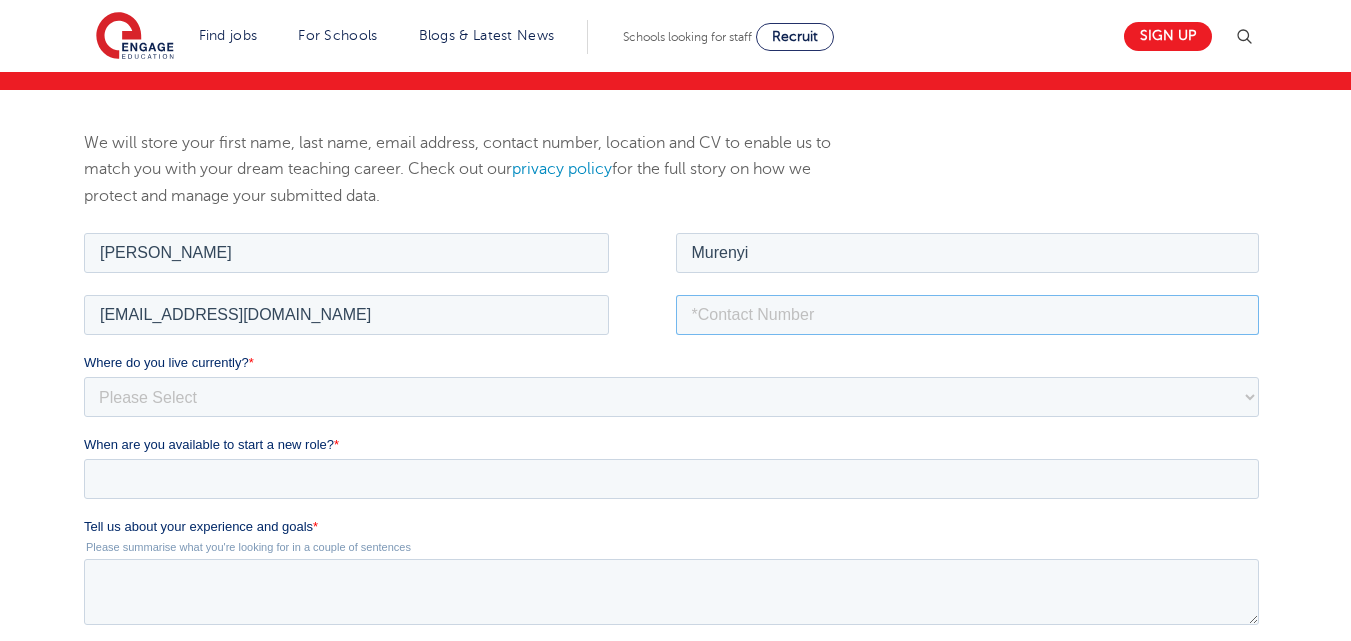 click at bounding box center [968, 314] 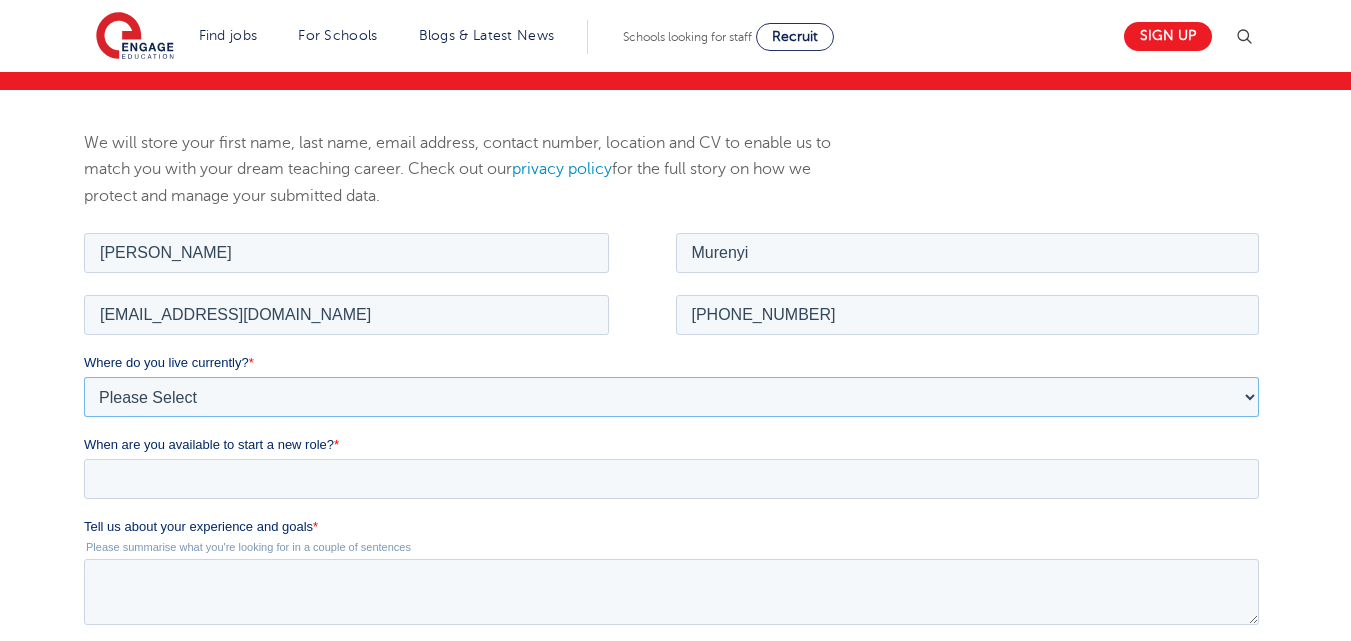 click on "Please Select UK Canada Ireland Australia New Zealand Europe USA South Africa Jamaica Africa Asia Middle East South America Caribbean" at bounding box center (671, 396) 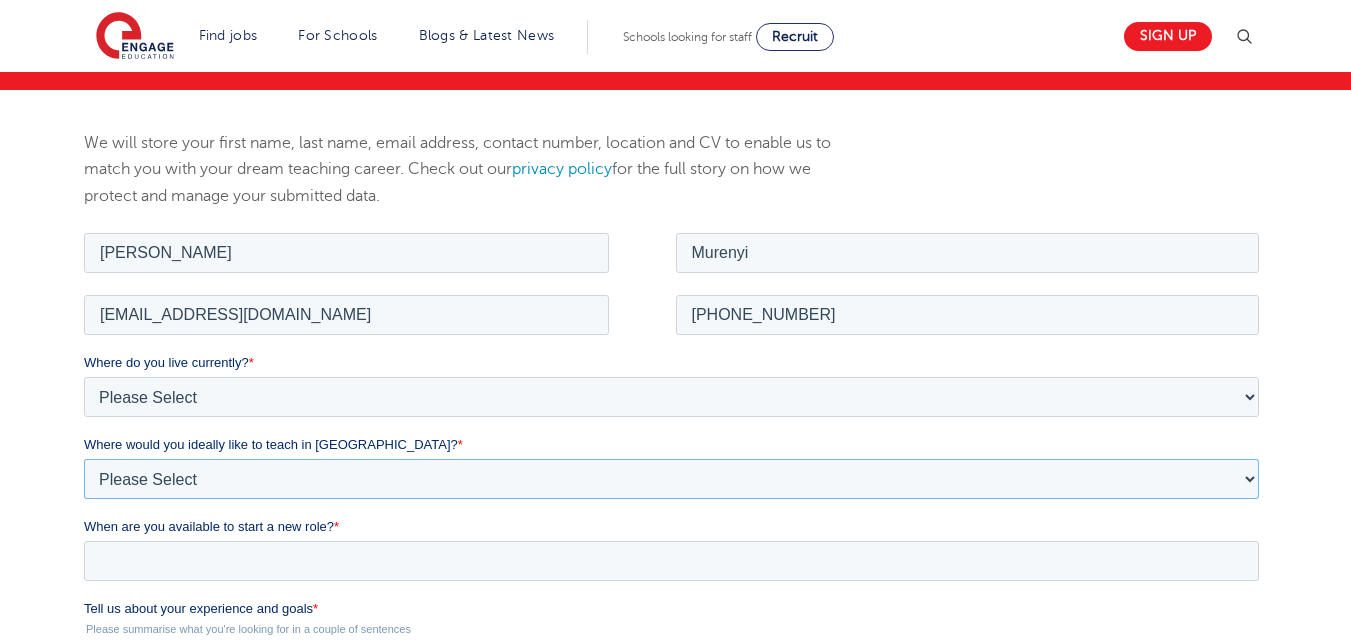 click on "Please Select I'm flexible! London Any city in England Greater London/Home Counties Somewhere more rural" at bounding box center (671, 478) 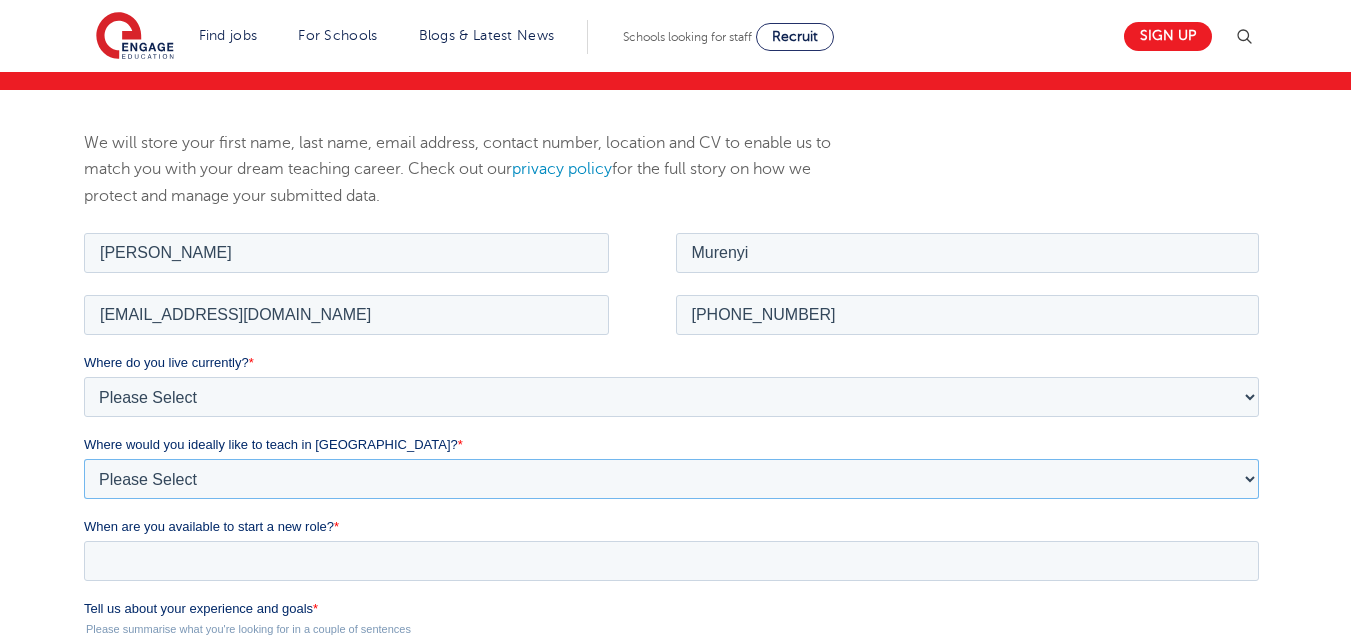 select on "Flexible" 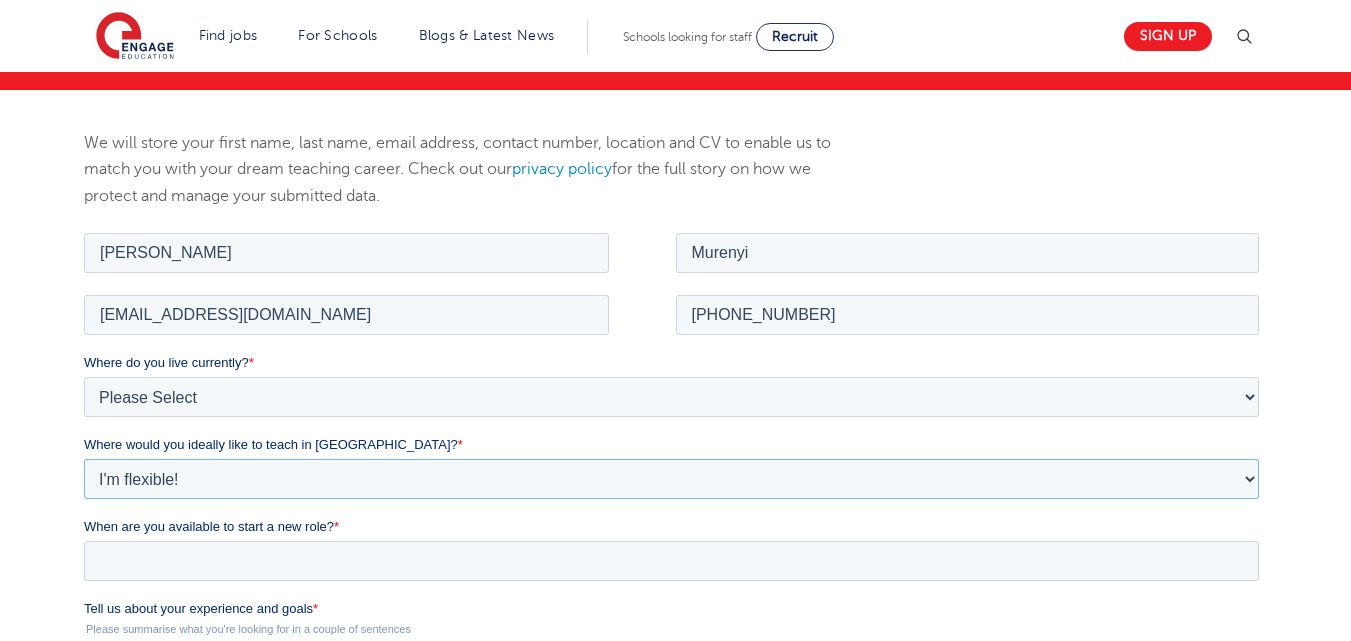click on "Please Select I'm flexible! London Any city in England Greater London/Home Counties Somewhere more rural" at bounding box center [671, 478] 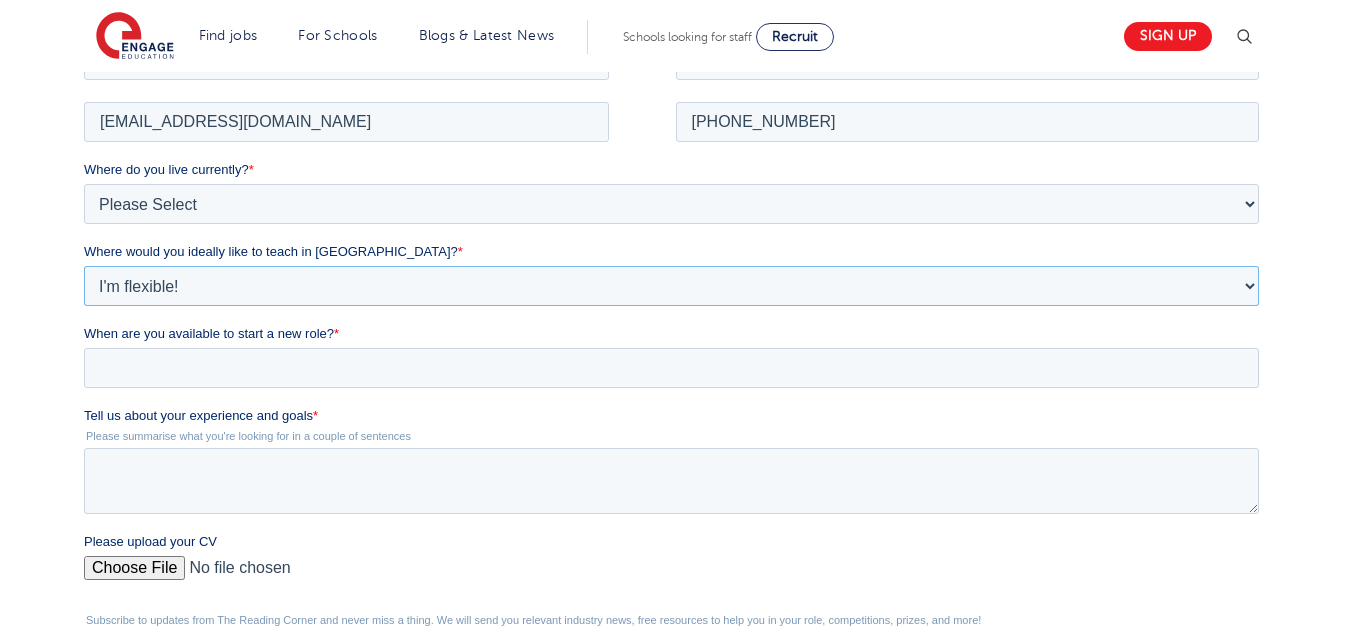 scroll, scrollTop: 400, scrollLeft: 0, axis: vertical 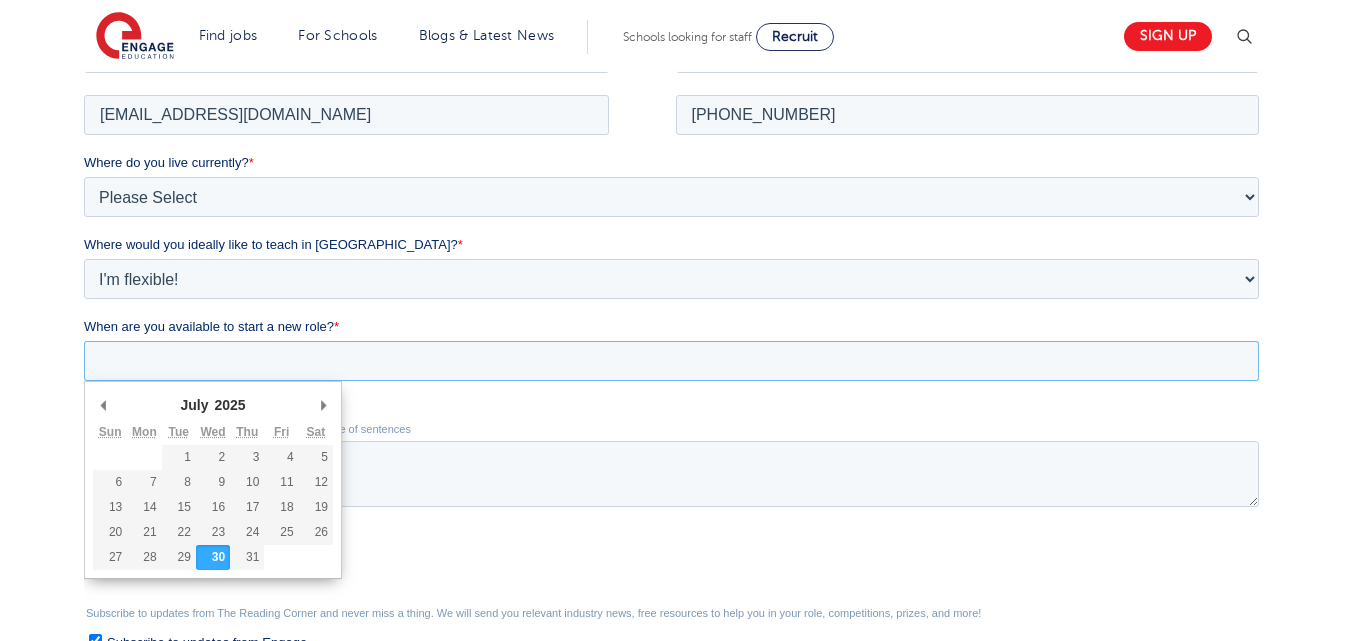 click on "When are you available to start a new role? *" at bounding box center (671, 360) 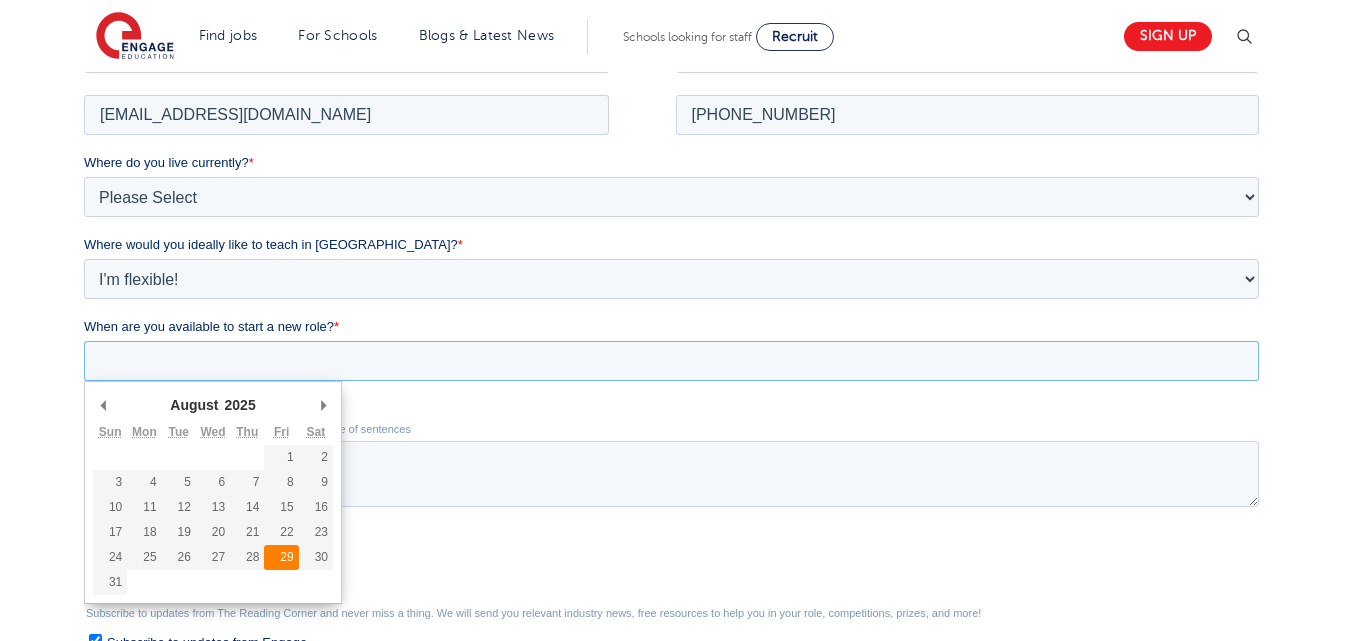 type on "2025-08-29" 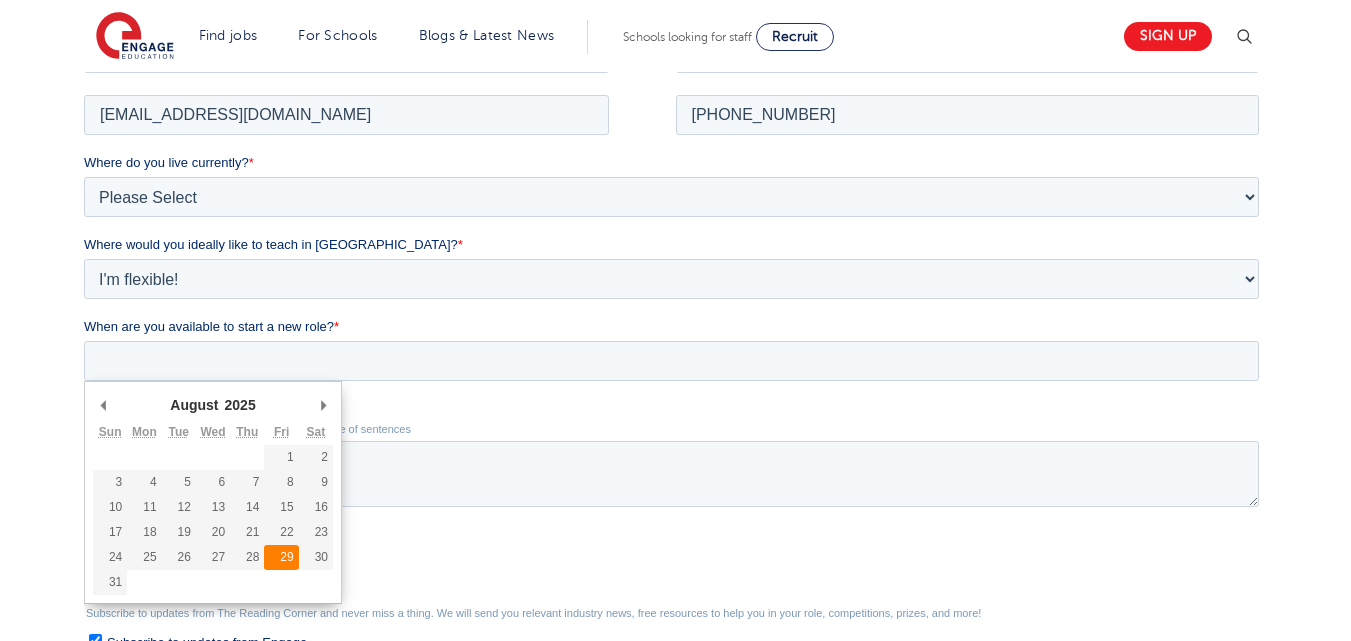 type on "2025/08/29" 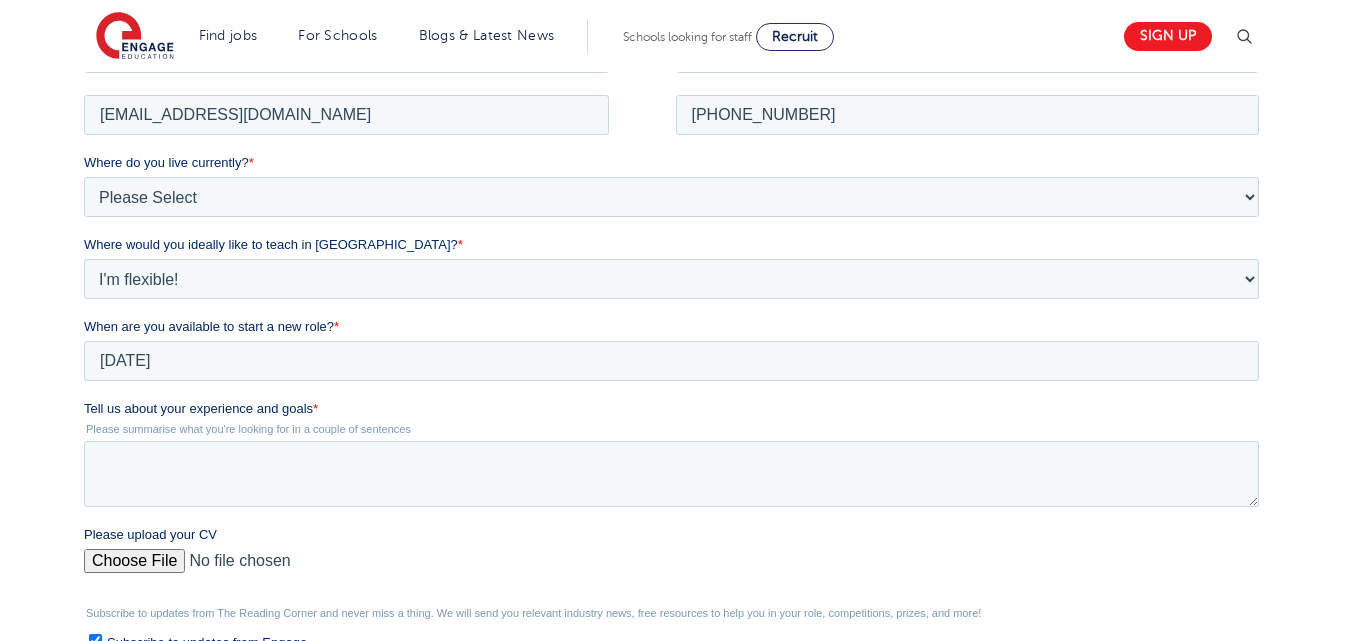 click on "Please upload your CV" at bounding box center [671, 568] 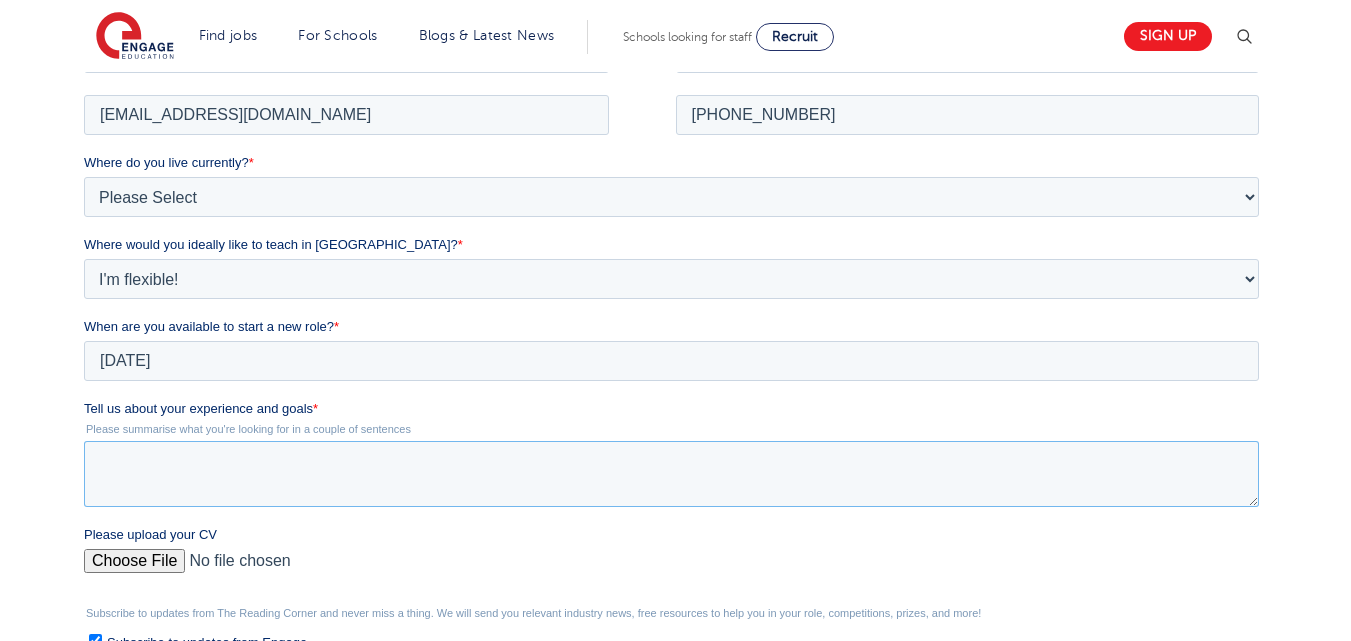 click on "Tell us about your experience and goals *" at bounding box center [671, 473] 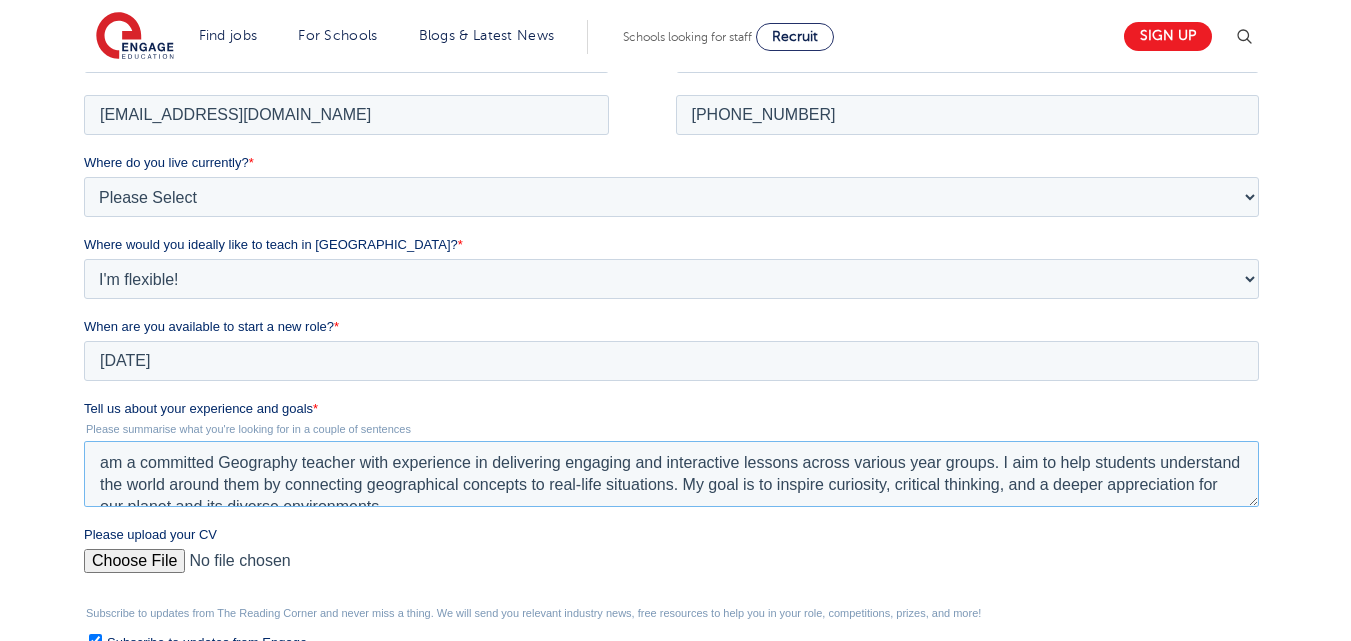 scroll, scrollTop: 9, scrollLeft: 0, axis: vertical 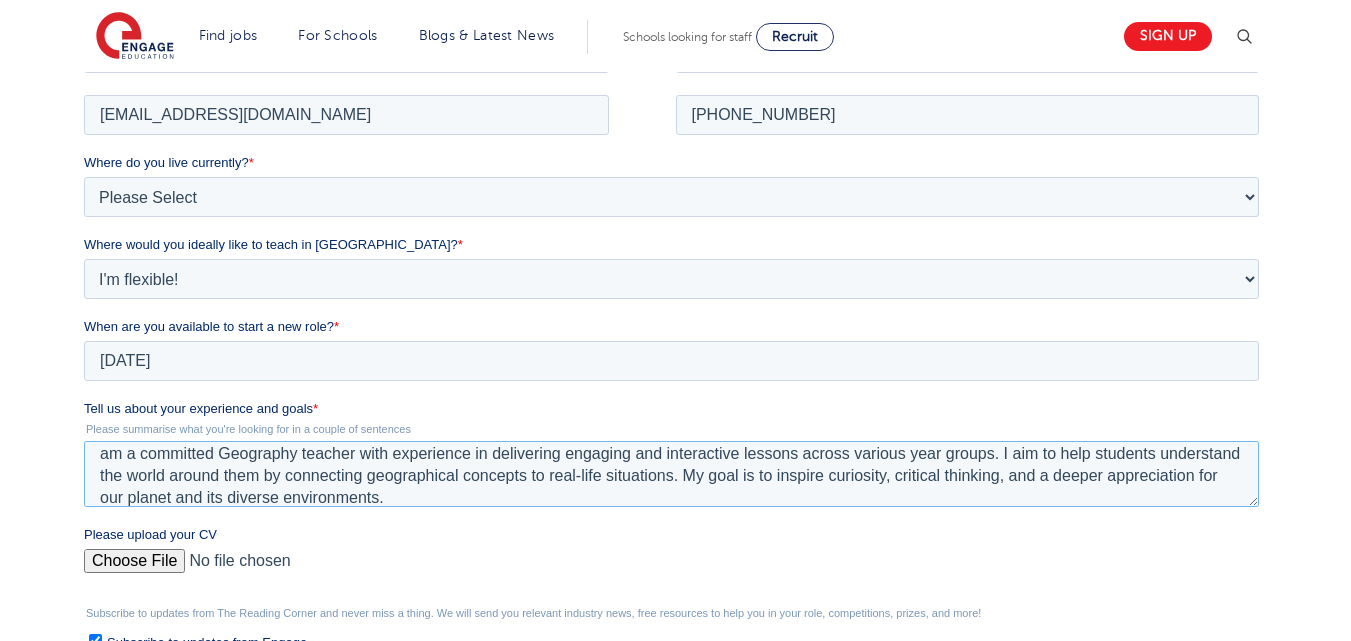 click on "am a committed Geography teacher with experience in delivering engaging and interactive lessons across various year groups. I aim to help students understand the world around them by connecting geographical concepts to real-life situations. My goal is to inspire curiosity, critical thinking, and a deeper appreciation for our planet and its diverse environments." at bounding box center [671, 473] 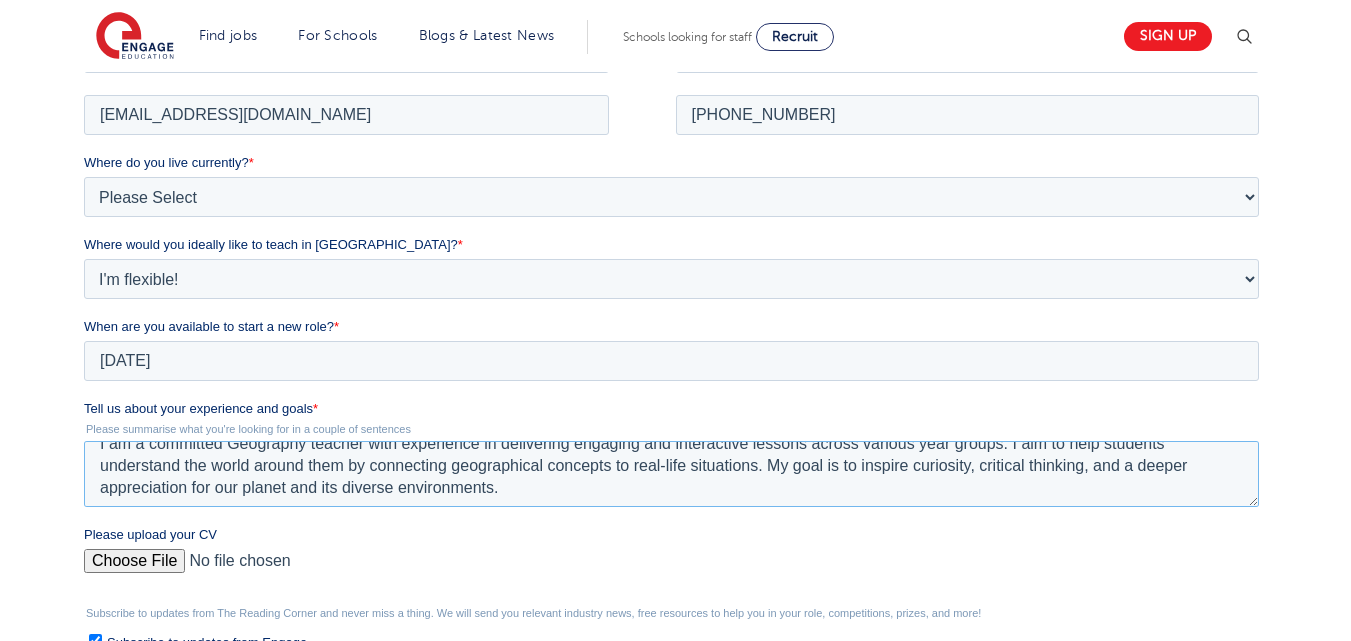 scroll, scrollTop: 22, scrollLeft: 0, axis: vertical 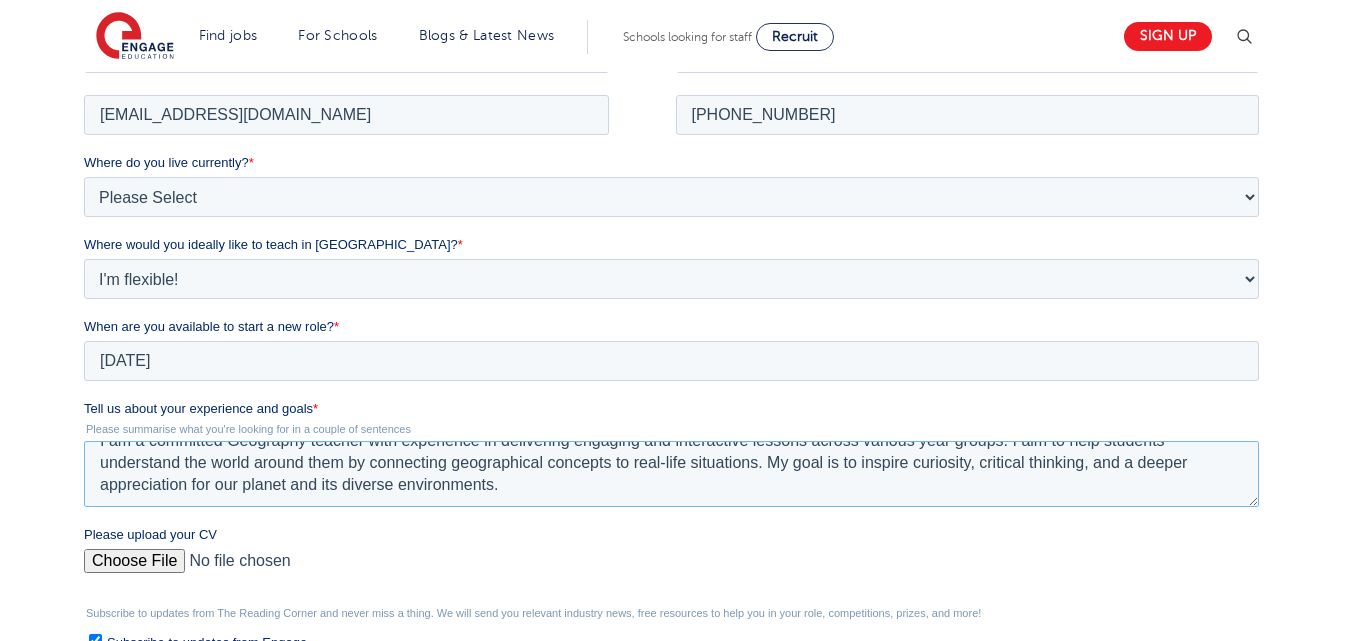 click on "I am a committed Geography teacher with experience in delivering engaging and interactive lessons across various year groups. I aim to help students understand the world around them by connecting geographical concepts to real-life situations. My goal is to inspire curiosity, critical thinking, and a deeper appreciation for our planet and its diverse environments." at bounding box center (671, 473) 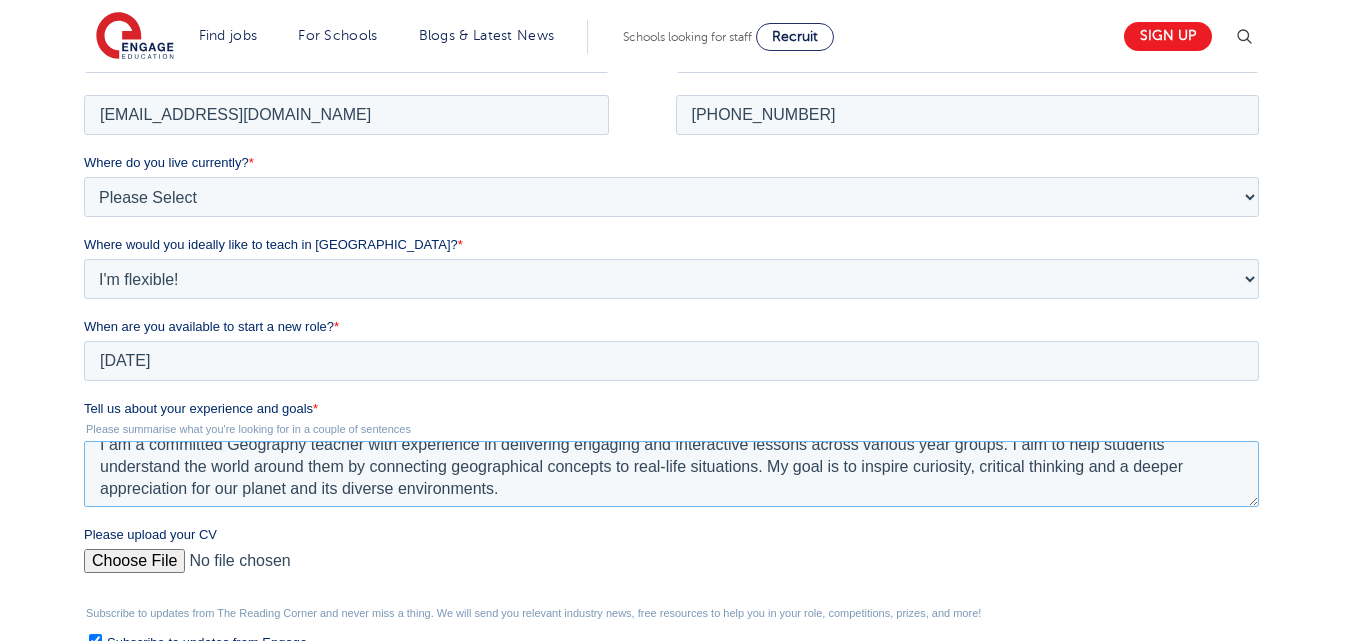 scroll, scrollTop: 22, scrollLeft: 0, axis: vertical 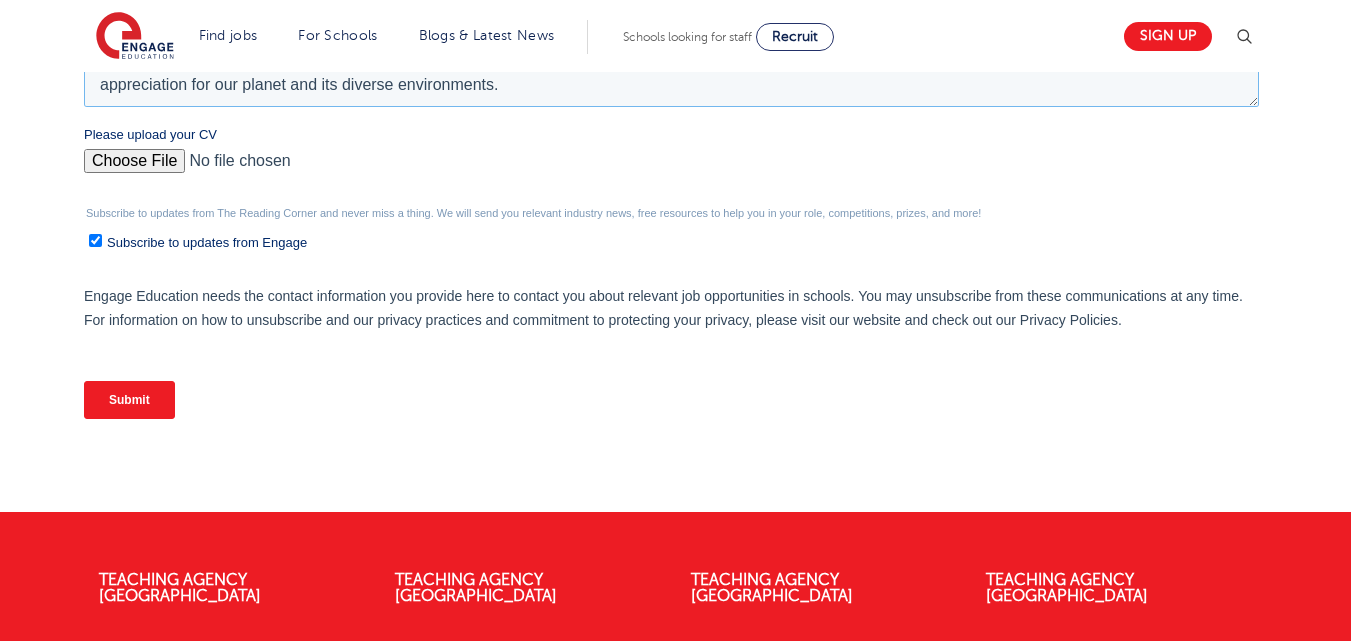 type on "I am a committed Geography teacher with experience in delivering engaging and interactive lessons across various year groups. I aim to help students understand the world around them by connecting geographical concepts to real-life situations. My goal is to inspire curiosity, critical thinking and a deeper appreciation for our planet and its diverse environments." 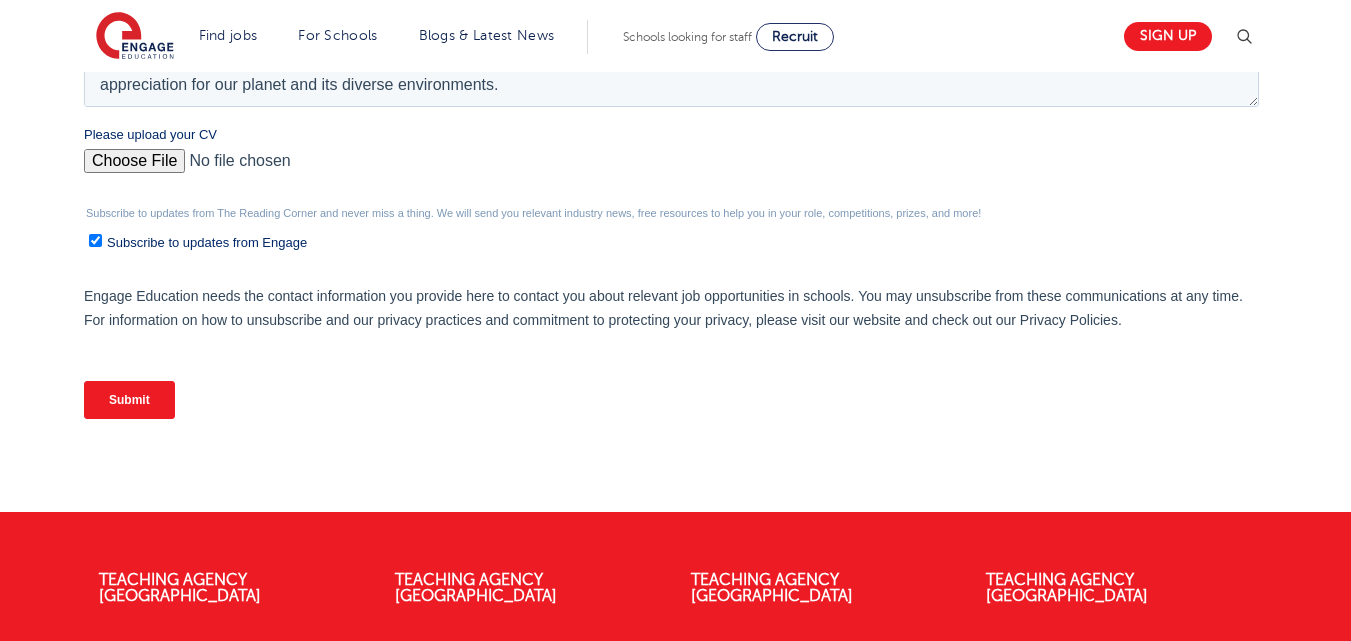 click on "Submit" at bounding box center (129, 400) 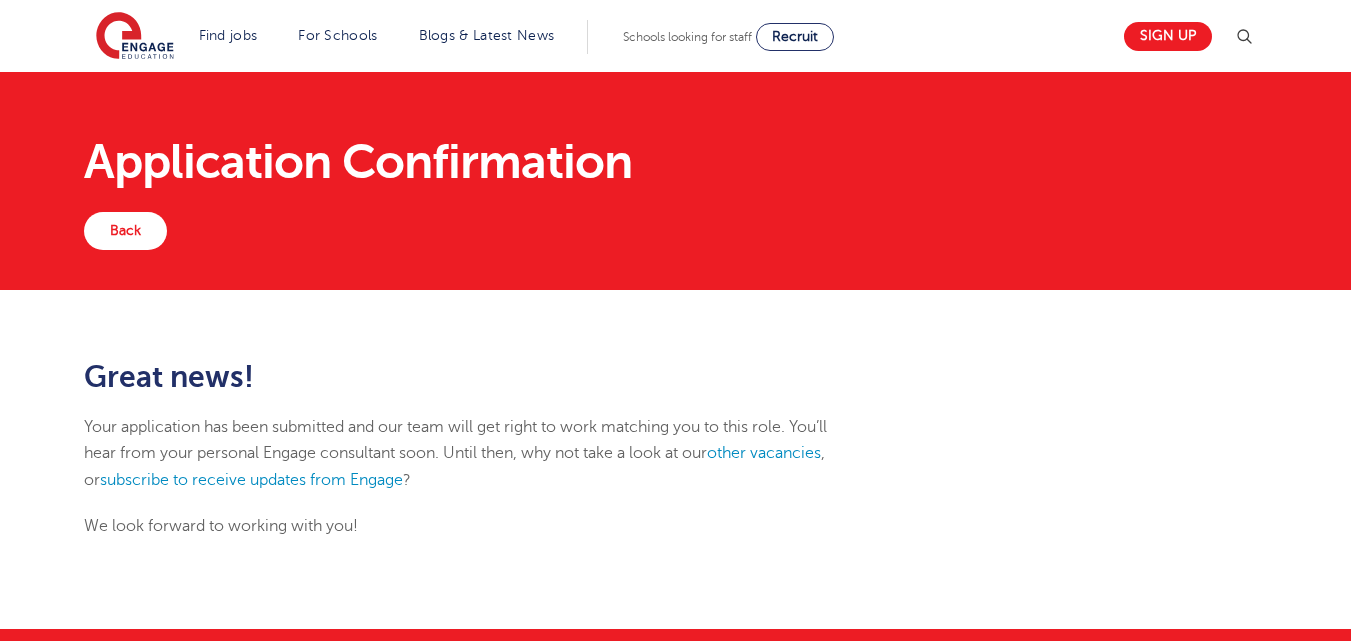 scroll, scrollTop: 0, scrollLeft: 0, axis: both 